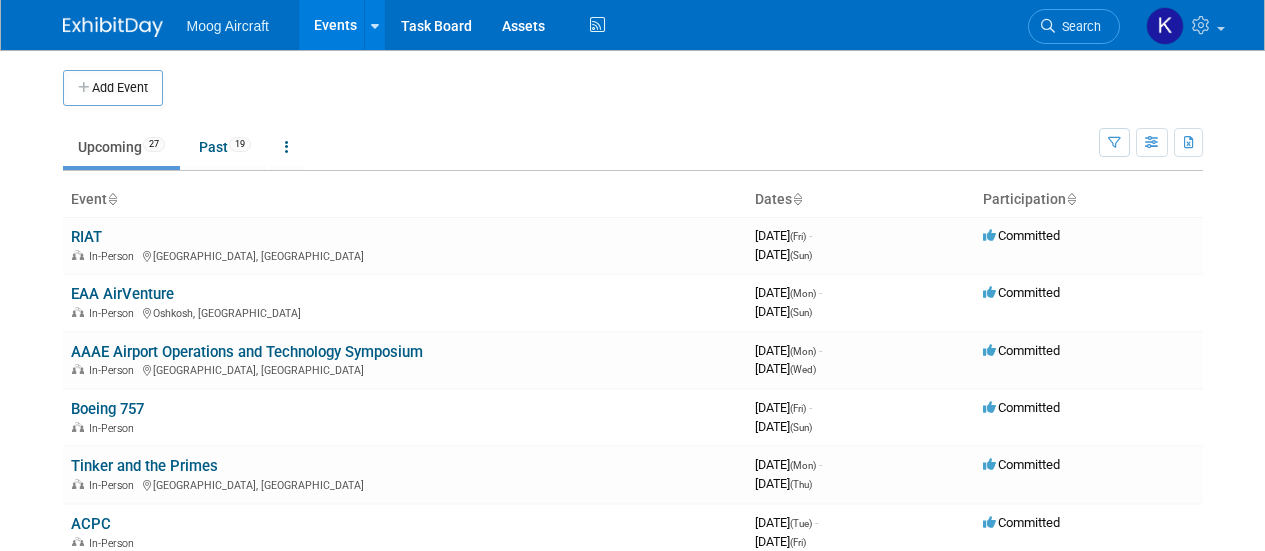 scroll, scrollTop: 0, scrollLeft: 0, axis: both 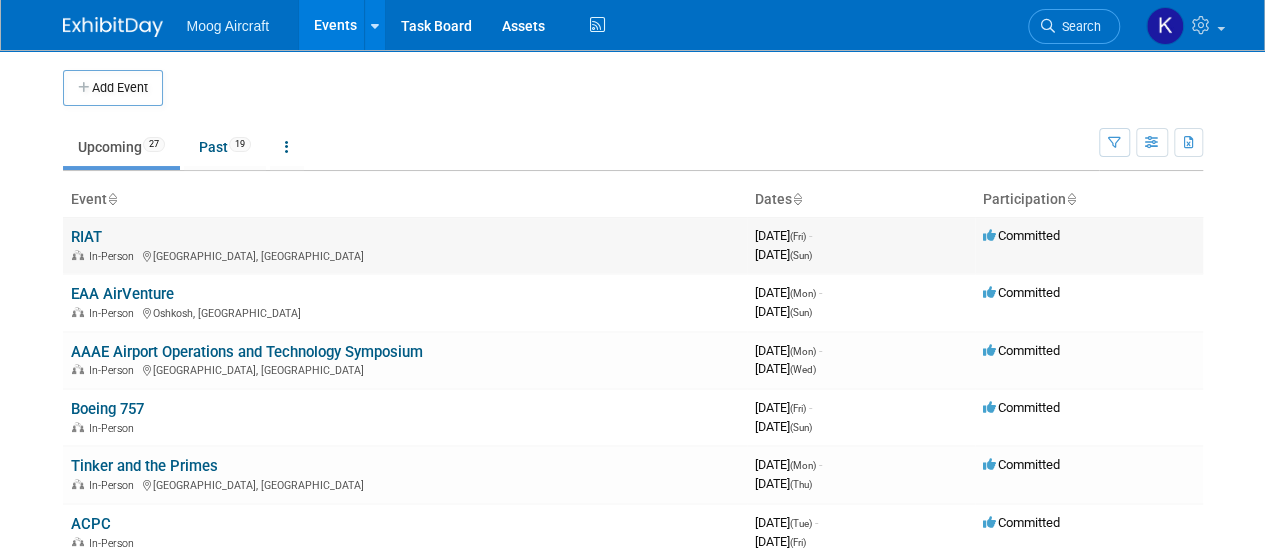 click on "RIAT" at bounding box center [86, 237] 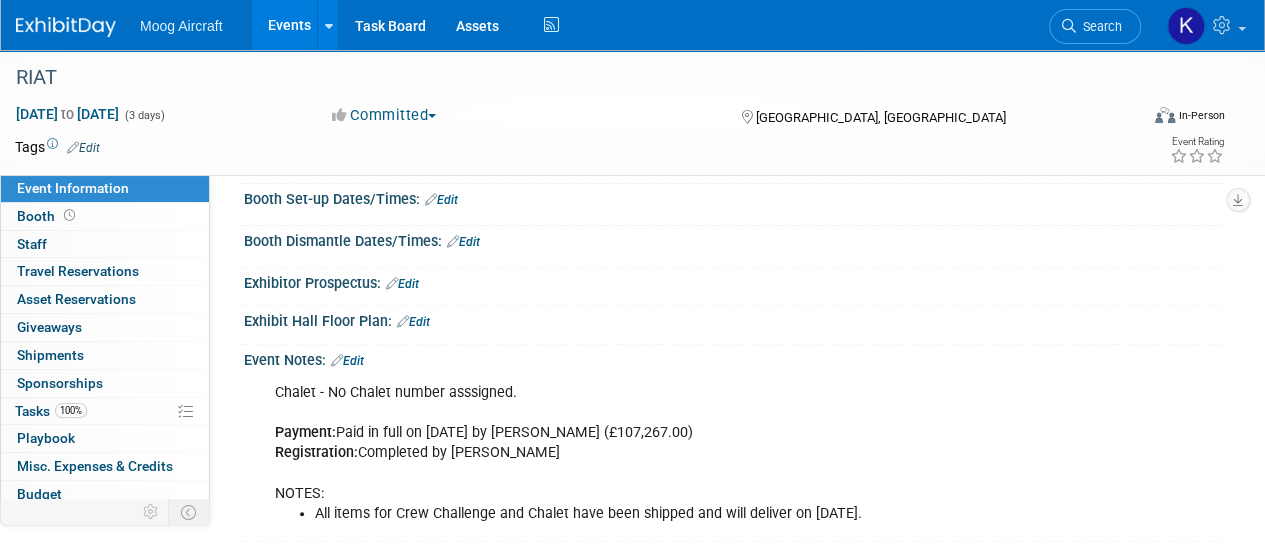 scroll, scrollTop: 283, scrollLeft: 0, axis: vertical 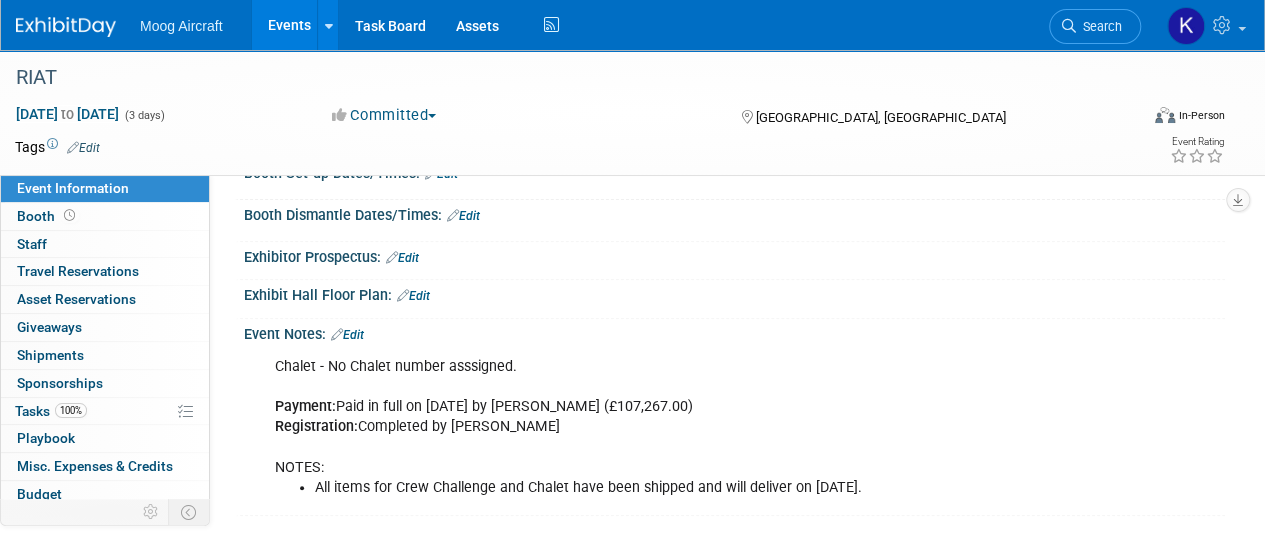 click at bounding box center [66, 27] 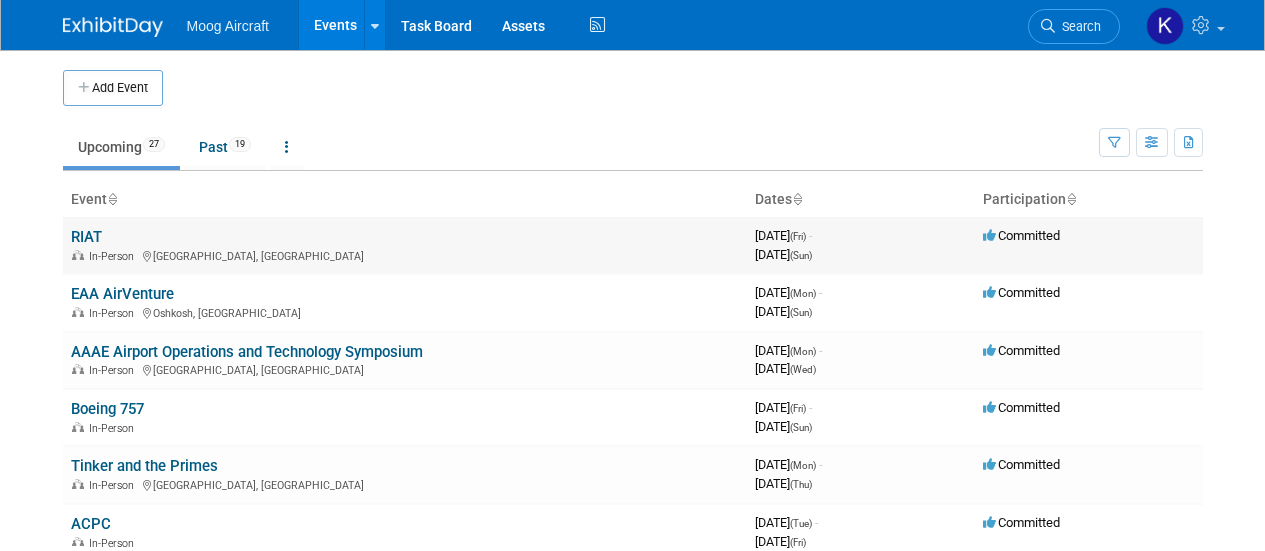scroll, scrollTop: 0, scrollLeft: 0, axis: both 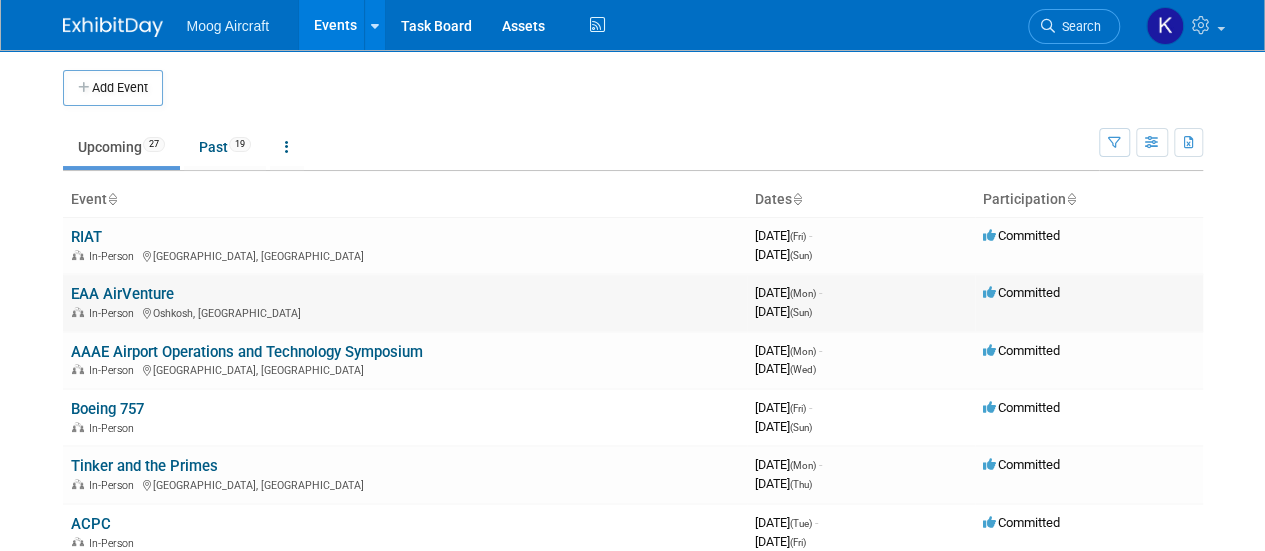 click on "EAA AirVenture" at bounding box center (122, 294) 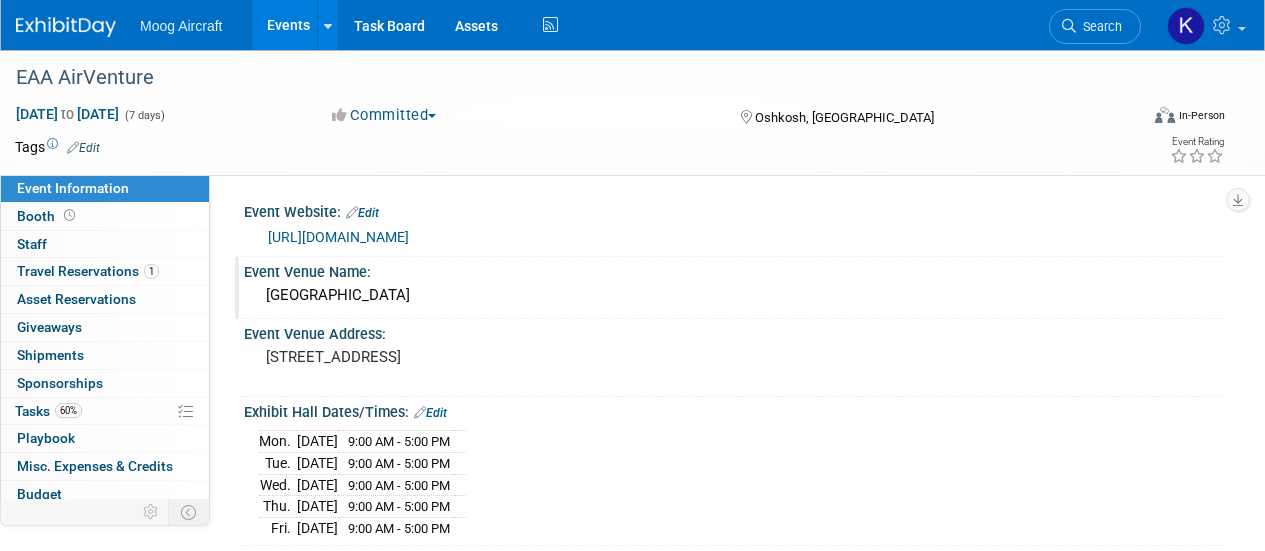 scroll, scrollTop: 0, scrollLeft: 0, axis: both 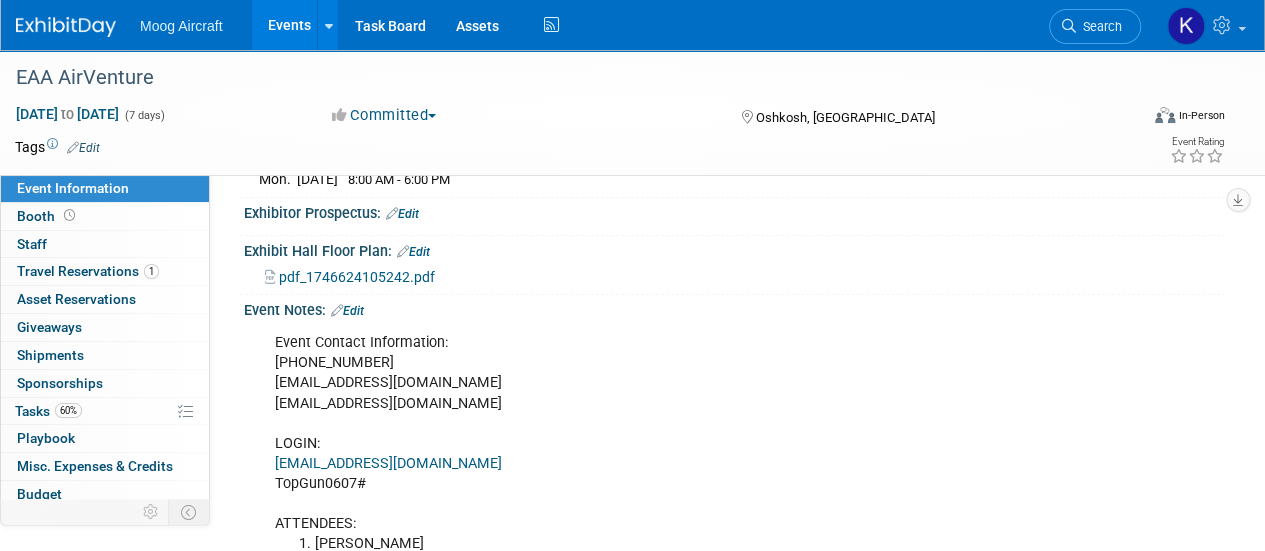 click on "Edit" at bounding box center [347, 311] 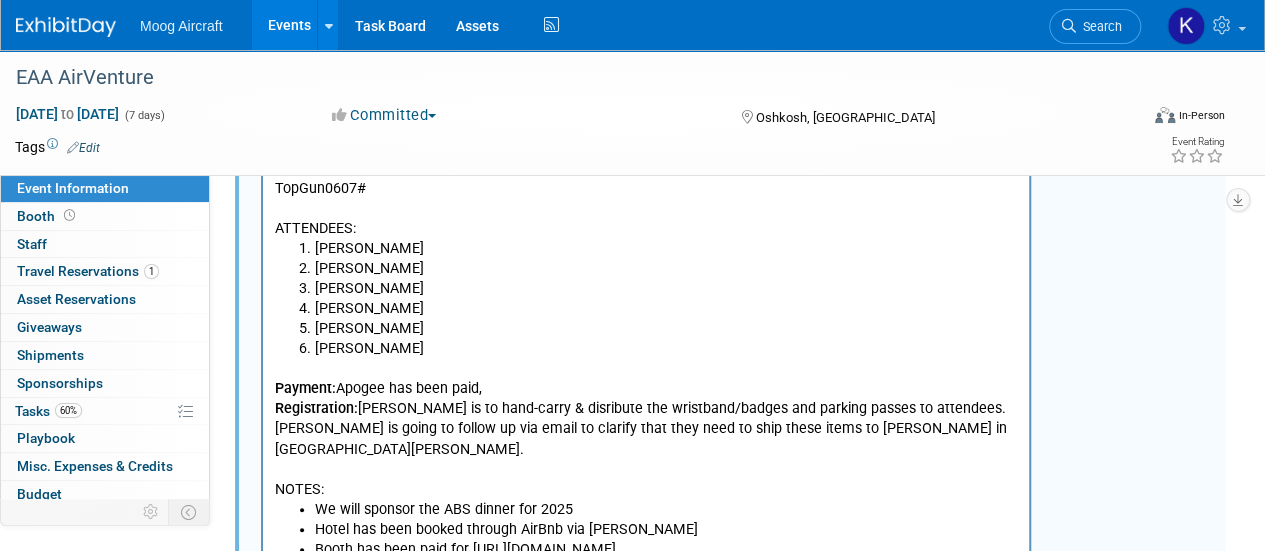 scroll, scrollTop: 951, scrollLeft: 0, axis: vertical 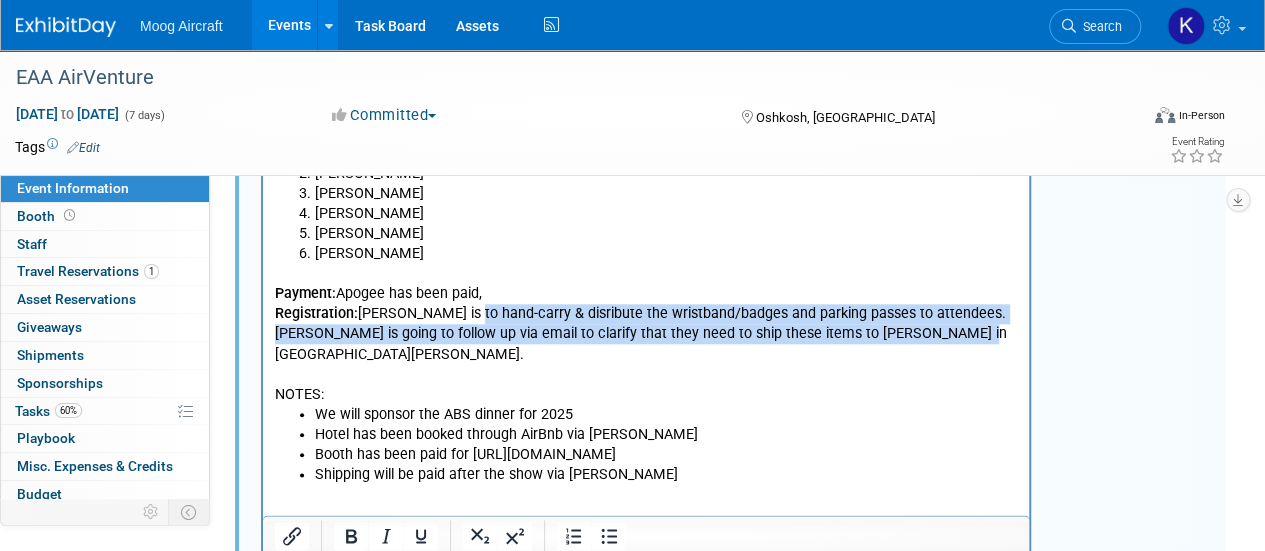 drag, startPoint x: 467, startPoint y: 313, endPoint x: 973, endPoint y: 337, distance: 506.56885 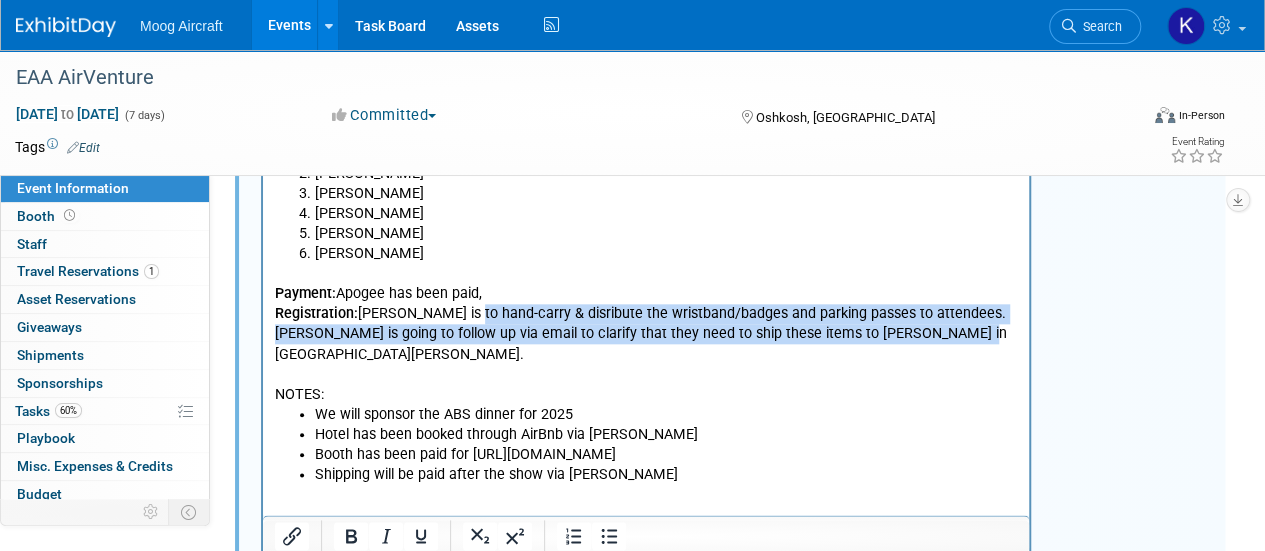 click on "Payment:  Apogee has been paid,  Registration:  Josh Maday is to hand-carry & disribute the wristband/badges and parking passes to attendees. Kathryn is going to follow up via email to clarify that they need to ship these items to Josh in Mineral Wells.  NOTES:" at bounding box center (646, 335) 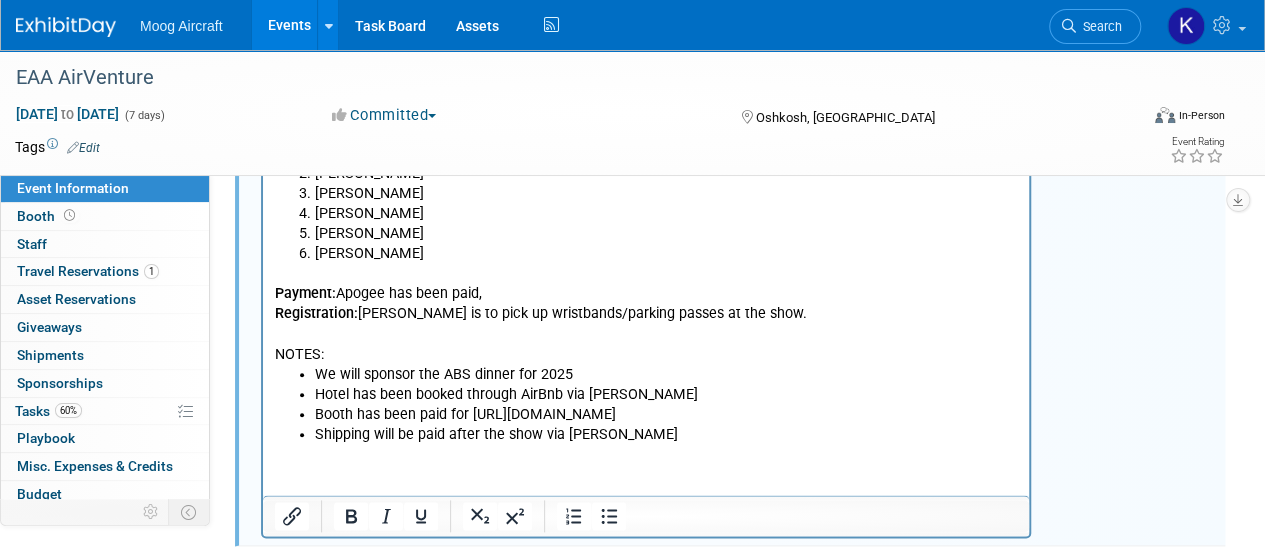 click on "Payment:  Apogee has been paid,  Registration:  Josh Maday is to pick up wristbands/parking passes at the show.  NOTES:" at bounding box center [646, 315] 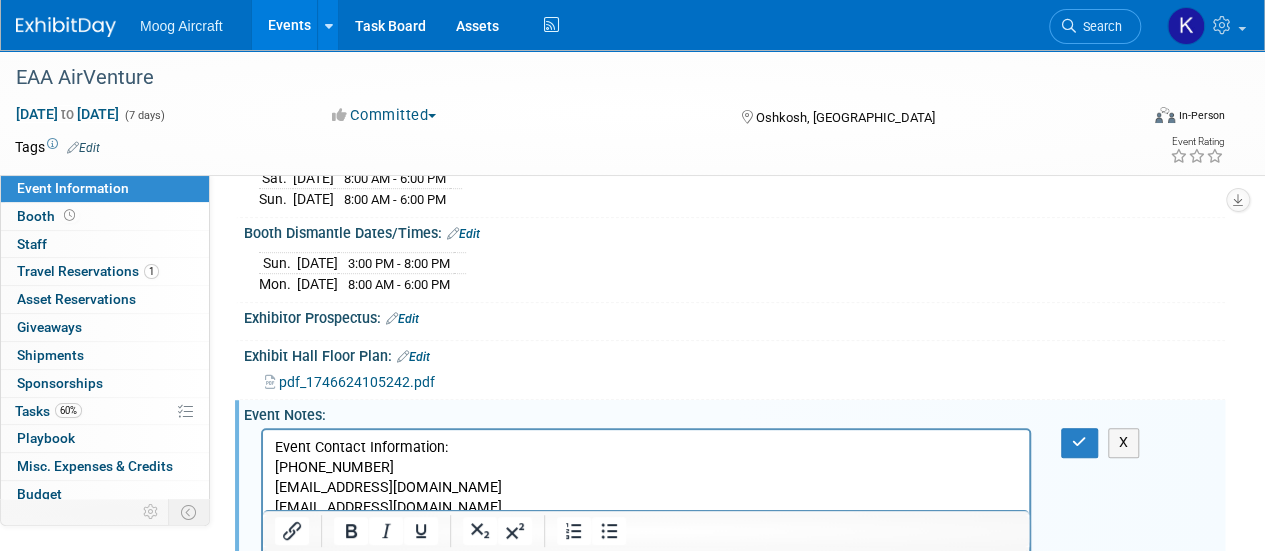 scroll, scrollTop: 455, scrollLeft: 0, axis: vertical 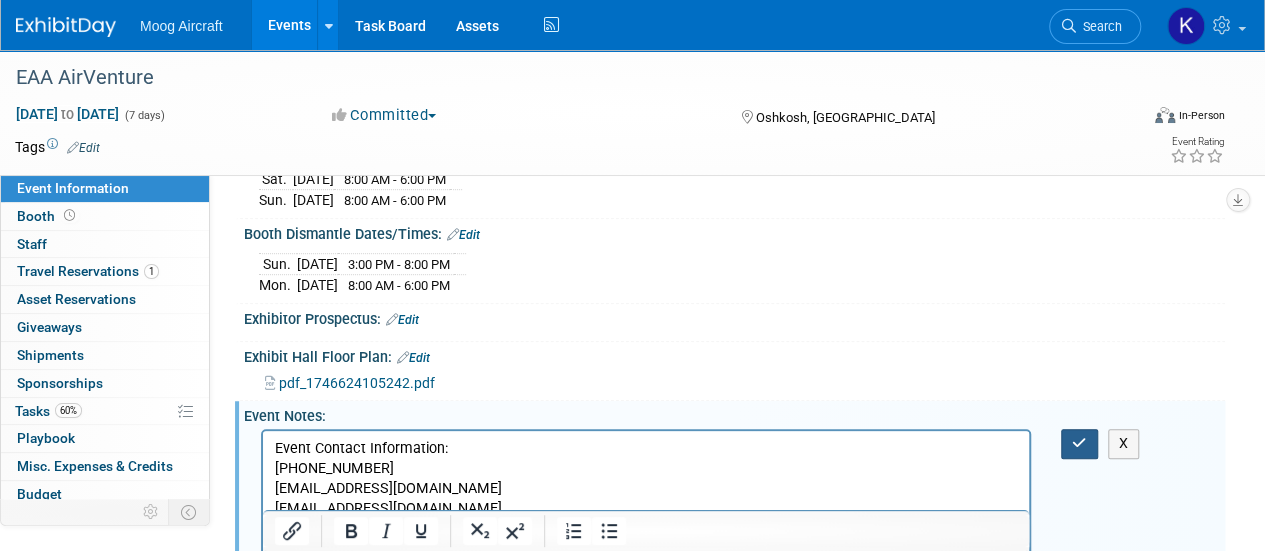 click at bounding box center [1079, 443] 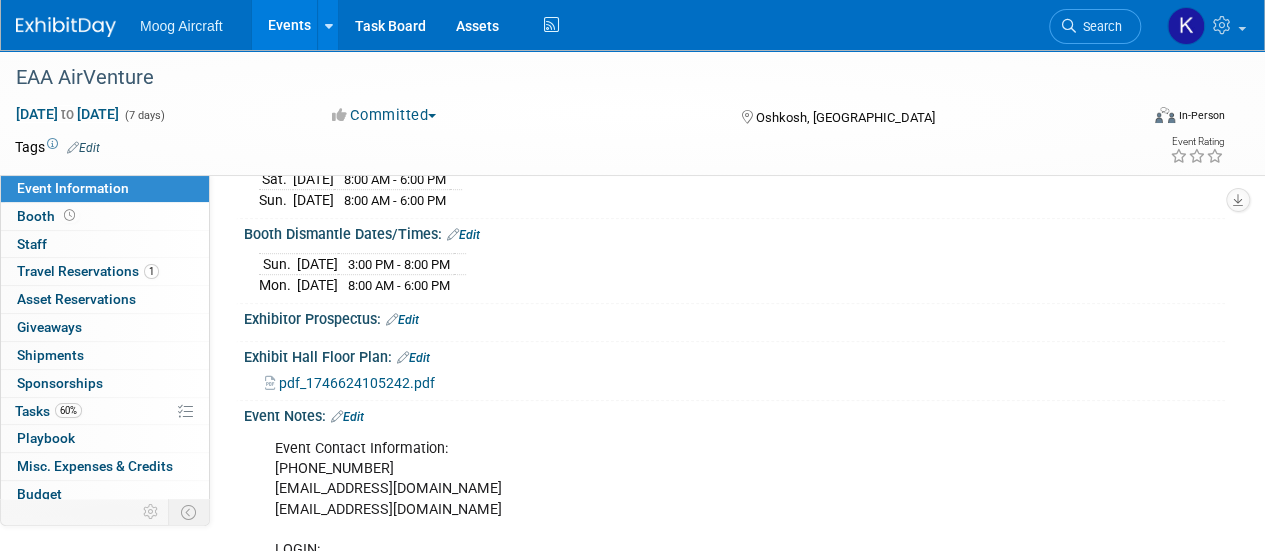 click at bounding box center (66, 27) 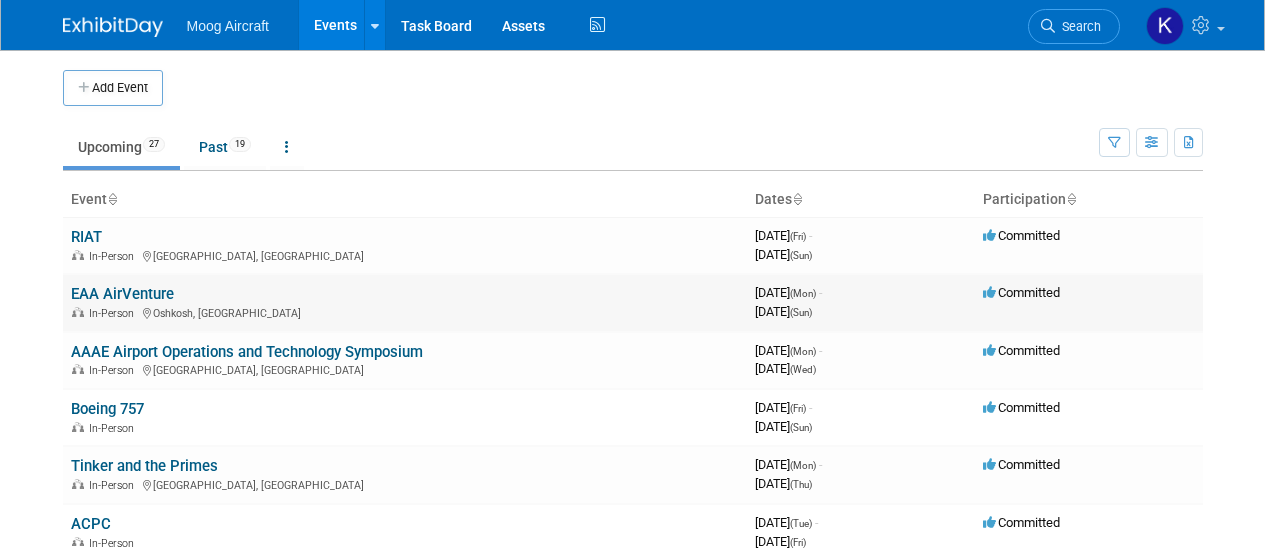 scroll, scrollTop: 0, scrollLeft: 0, axis: both 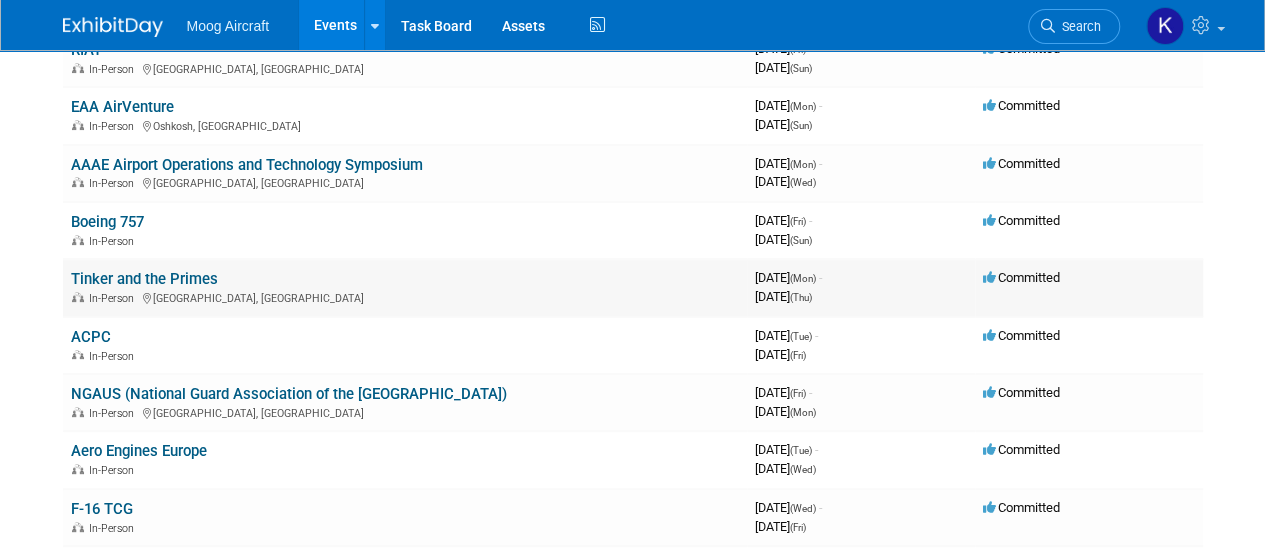 click on "Tinker and the Primes" at bounding box center (144, 279) 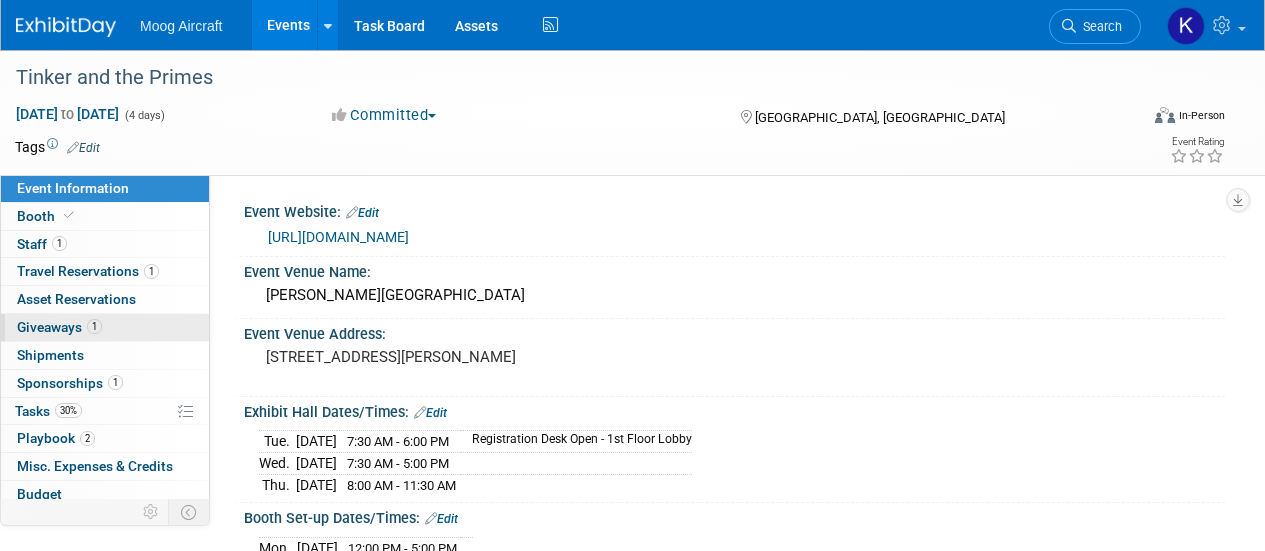 scroll, scrollTop: 0, scrollLeft: 0, axis: both 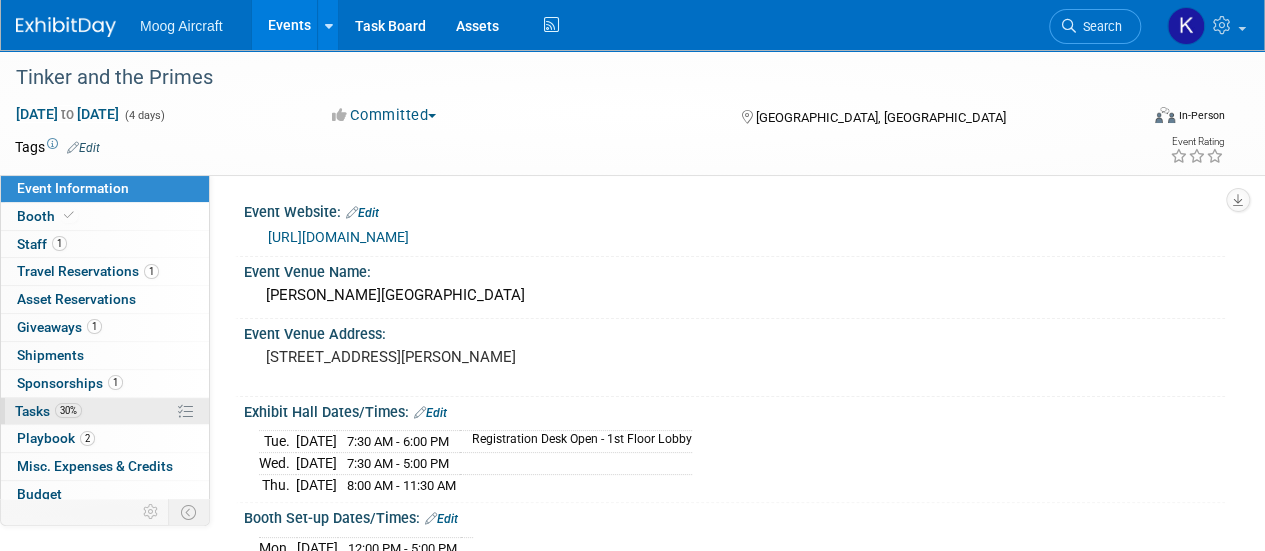 click on "Tasks 30%" at bounding box center (48, 411) 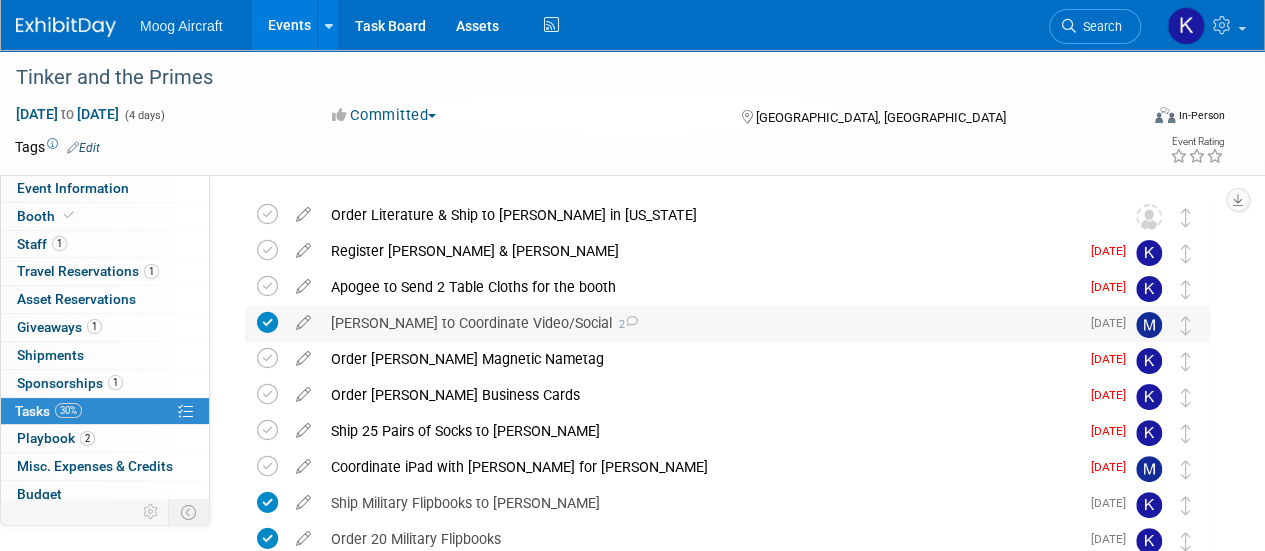 scroll, scrollTop: 64, scrollLeft: 0, axis: vertical 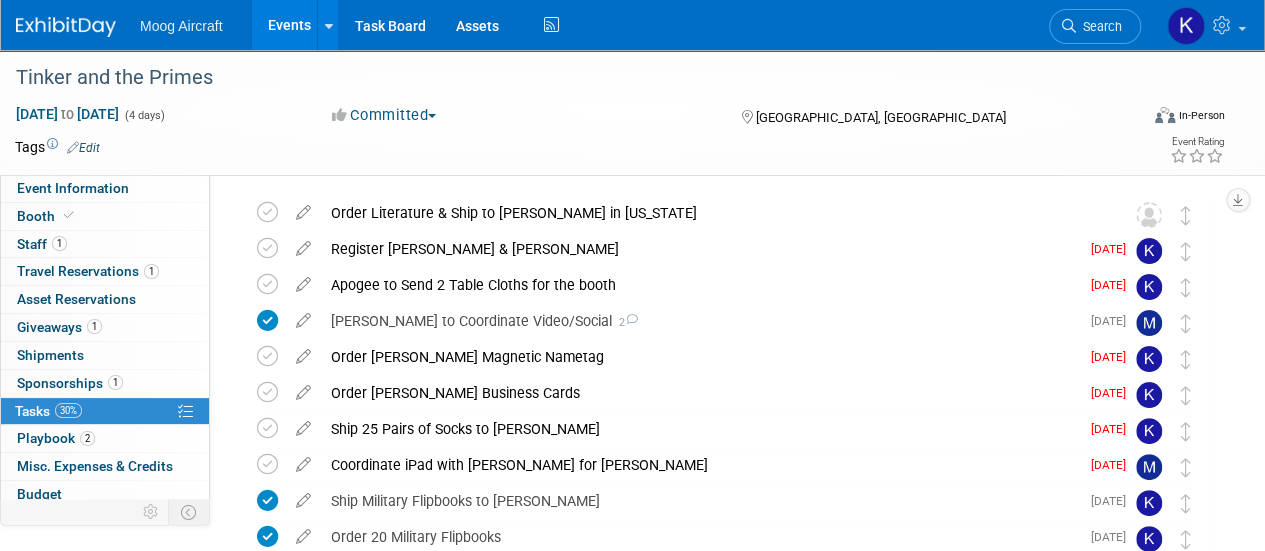 click at bounding box center (66, 27) 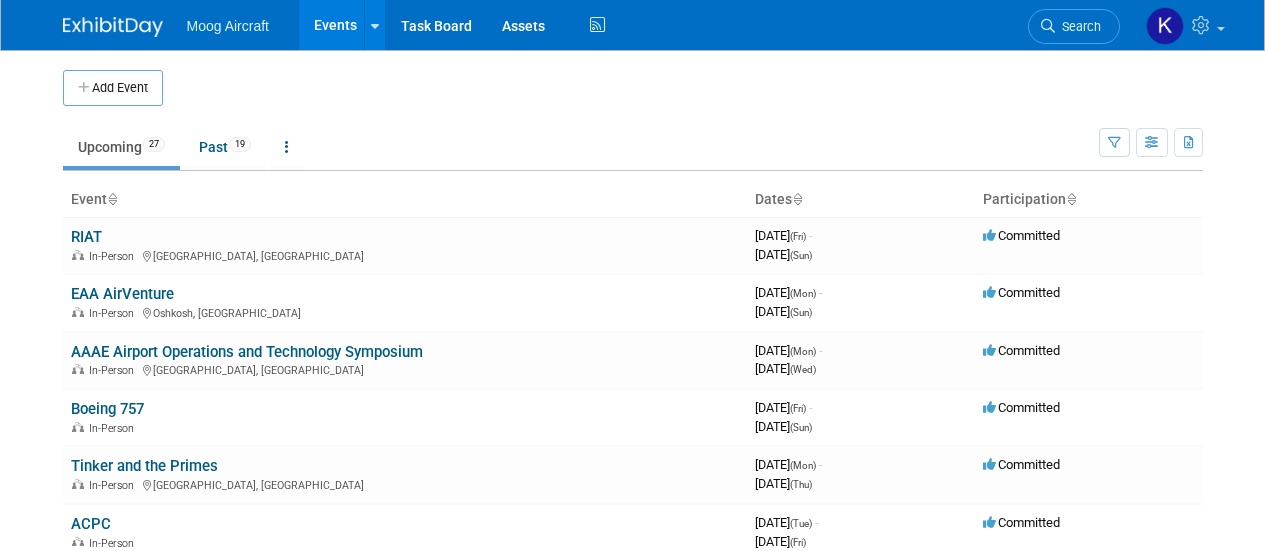 scroll, scrollTop: 0, scrollLeft: 0, axis: both 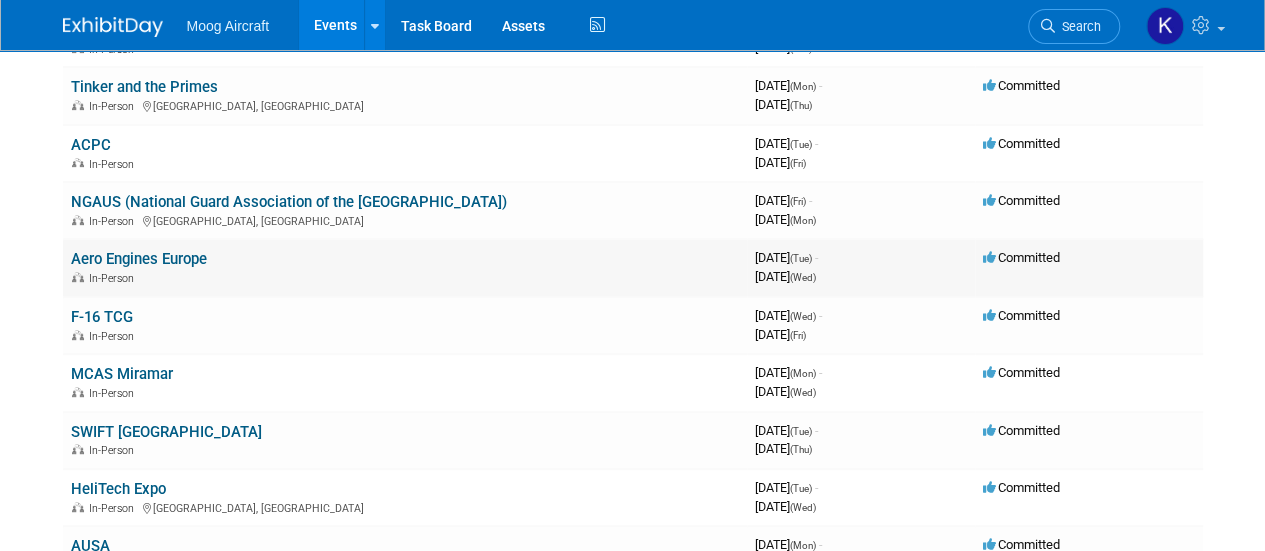 click on "Aero Engines Europe" at bounding box center (139, 259) 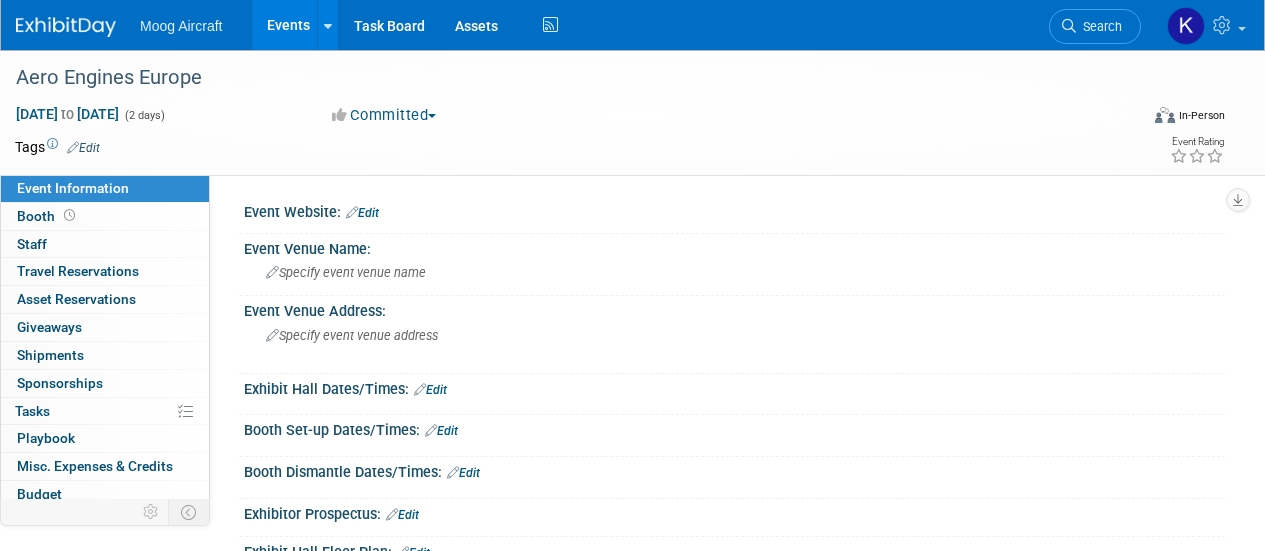 scroll, scrollTop: 0, scrollLeft: 0, axis: both 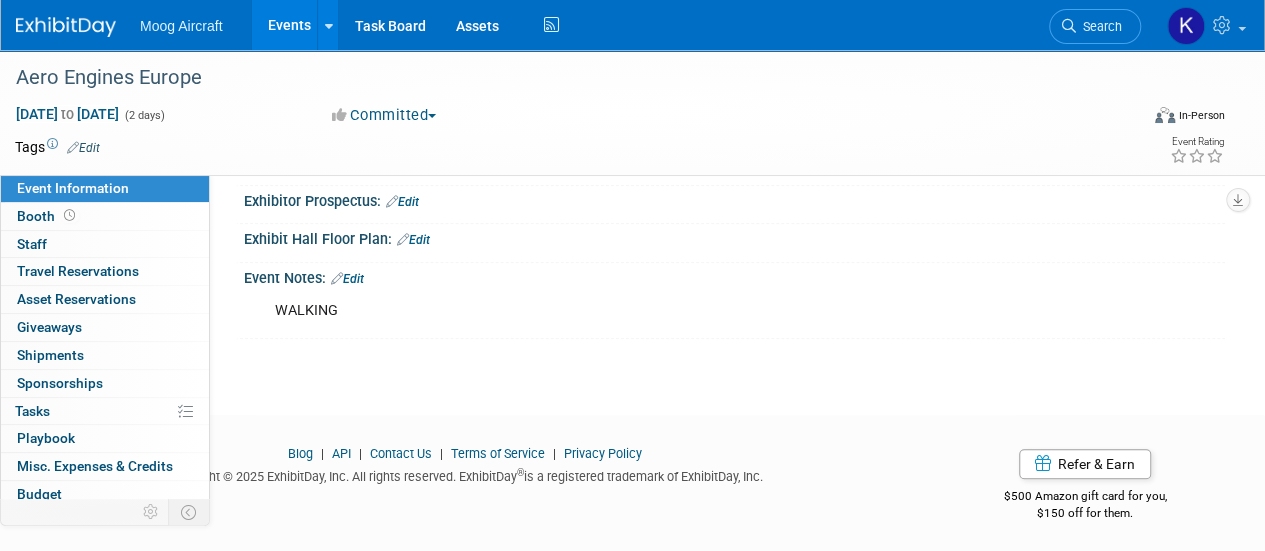 click on "Moog Aircraft
Events
Add Event
Bulk Upload Events
Shareable Event Boards
Recently Viewed Events:
Aero Engines Europe
[DATE]  to  [DATE]
Tinker and the Primes
[GEOGRAPHIC_DATA], [GEOGRAPHIC_DATA]
[DATE]  to  [DATE]
EAA AirVenture
[GEOGRAPHIC_DATA], [GEOGRAPHIC_DATA]
[DATE]  to  [DATE]
Task Board
Assets
Activity Feed
My Account
My Profile & Preferences
Sync to External Calendar...
Team Workspace
Users and Permissions
Workspace Settings
Metrics & Analytics
Budgeting, ROI & ROO
Annual Budgets (all events)
Refer & Earn
Contact us
Sign out
Search" at bounding box center [620, 25] 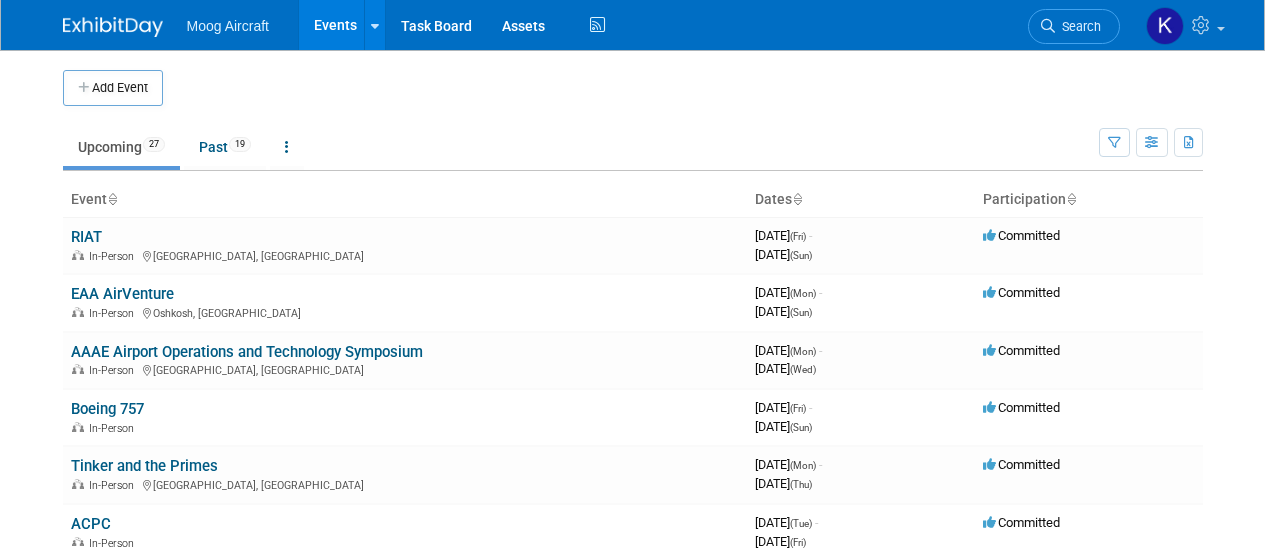 scroll, scrollTop: 0, scrollLeft: 0, axis: both 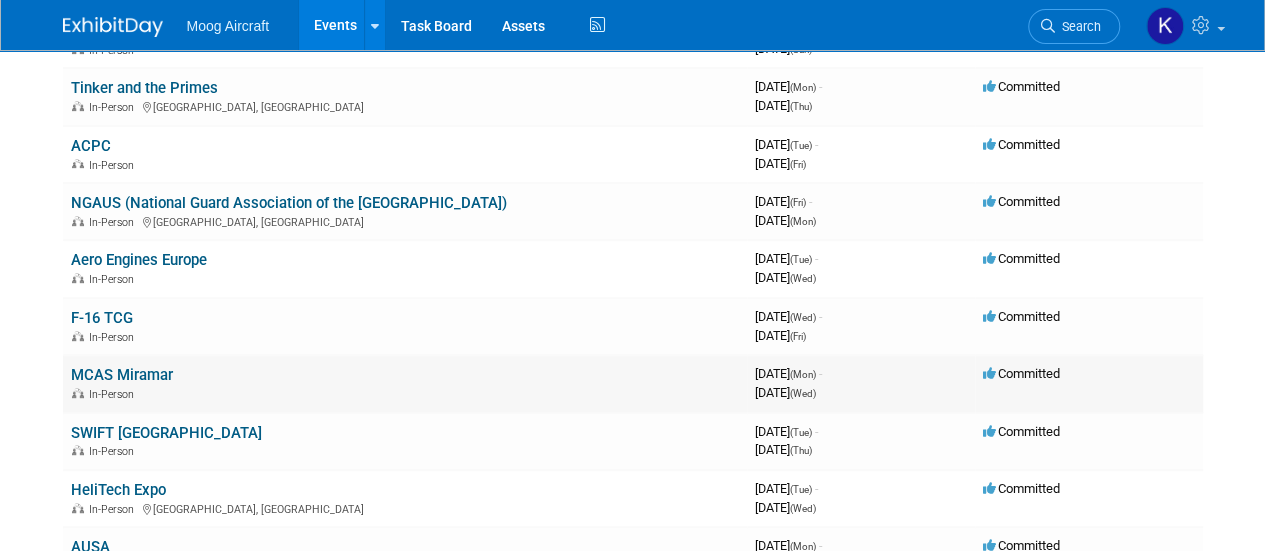 click on "MCAS Miramar" at bounding box center [122, 375] 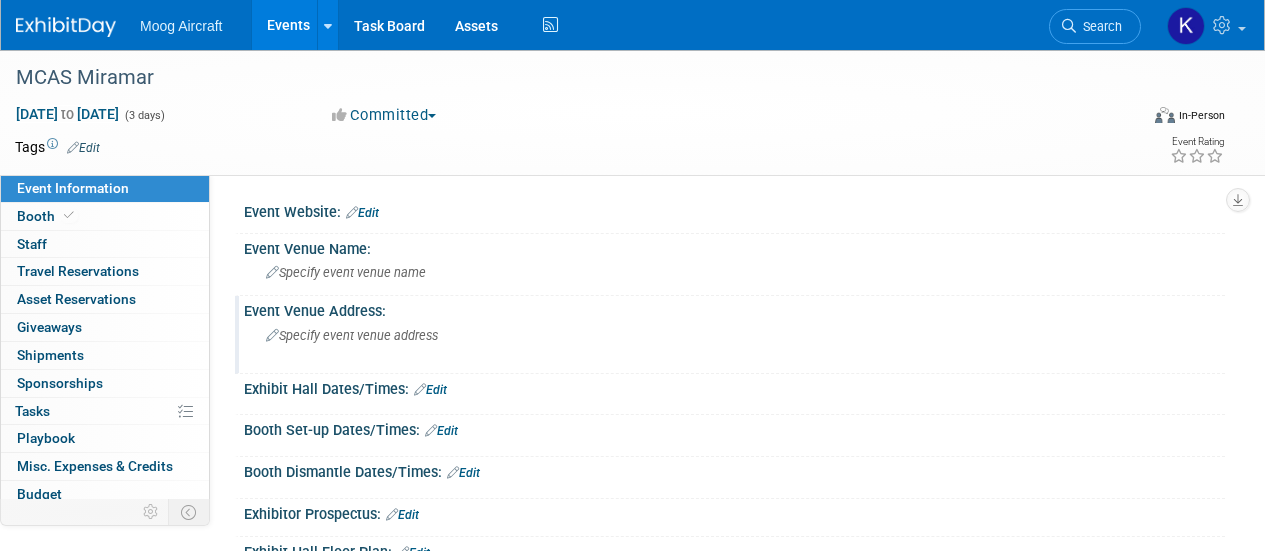 scroll, scrollTop: 0, scrollLeft: 0, axis: both 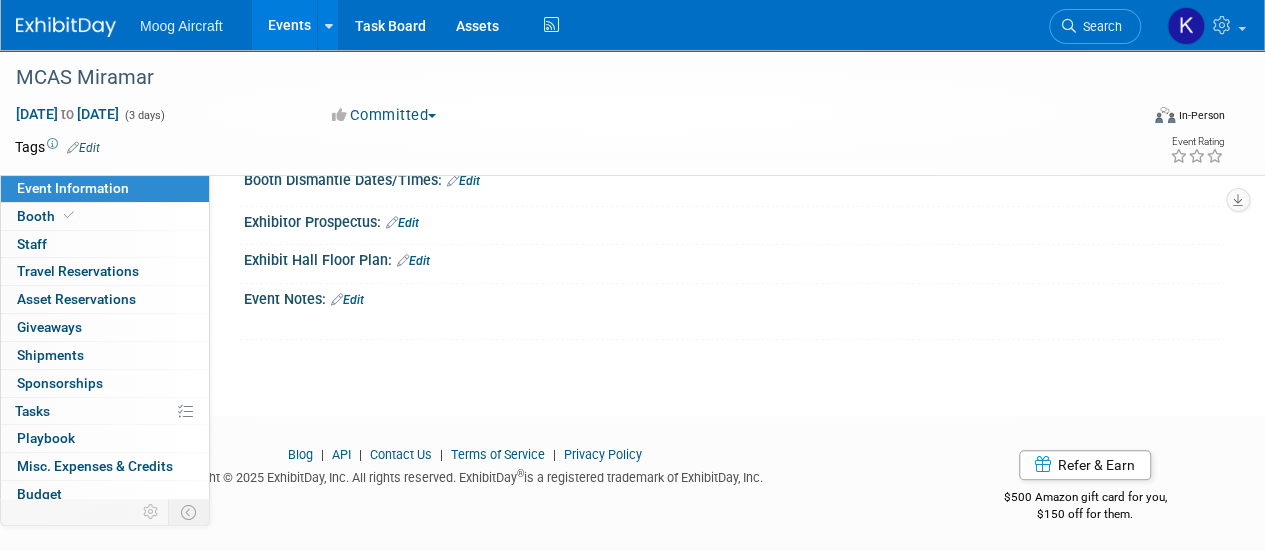click on "Edit" at bounding box center (347, 300) 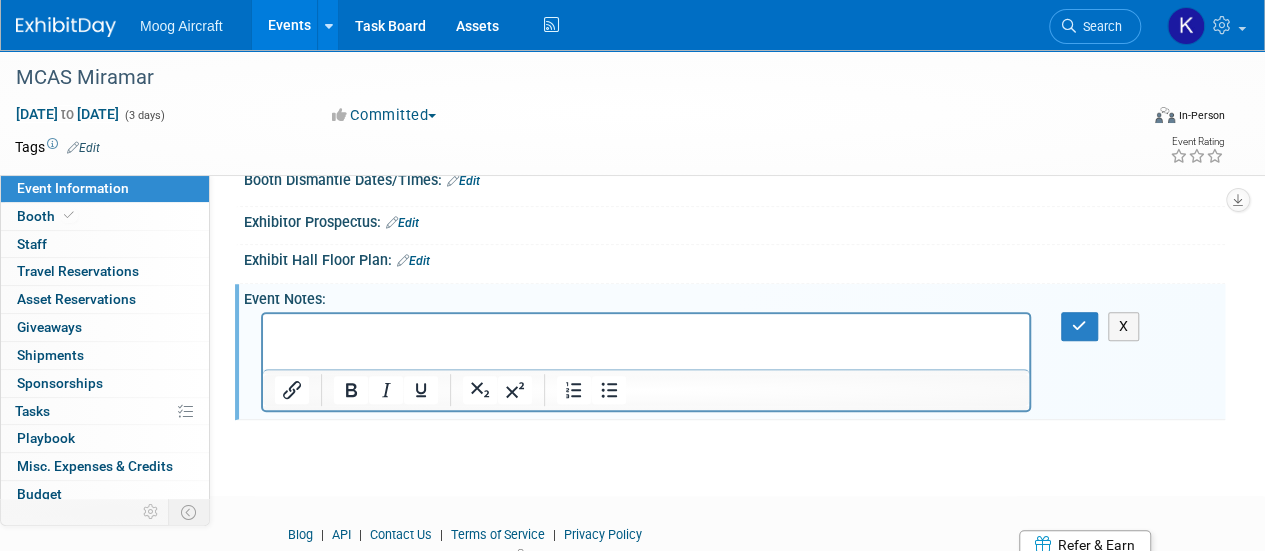 scroll, scrollTop: 0, scrollLeft: 0, axis: both 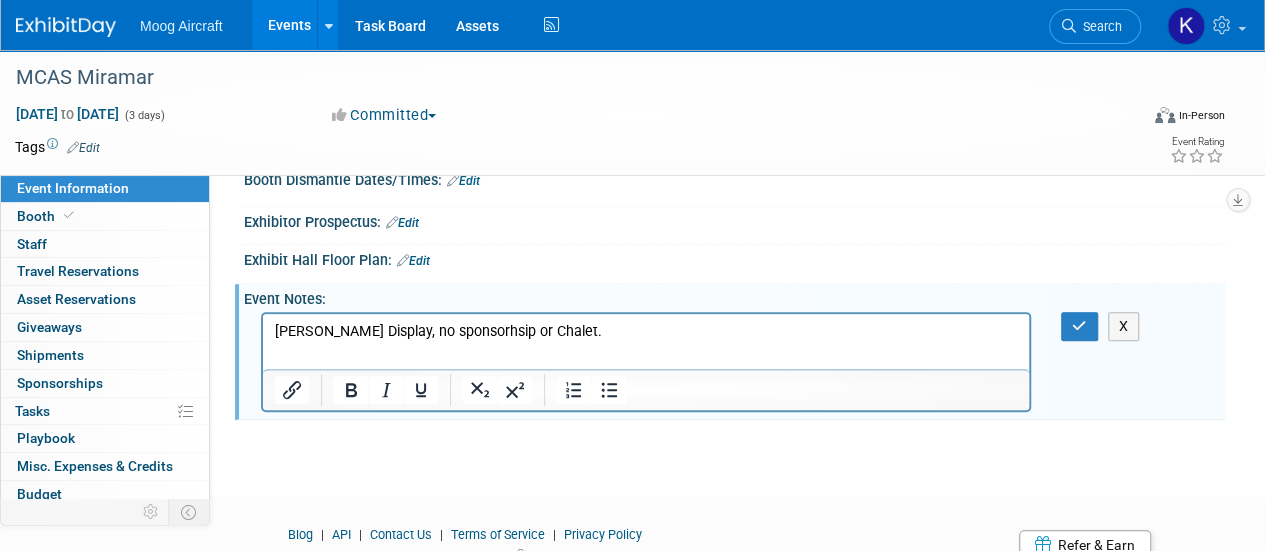 click on "Melanie Tarsier Display, no sponsorhsip or Chalet." at bounding box center [646, 332] 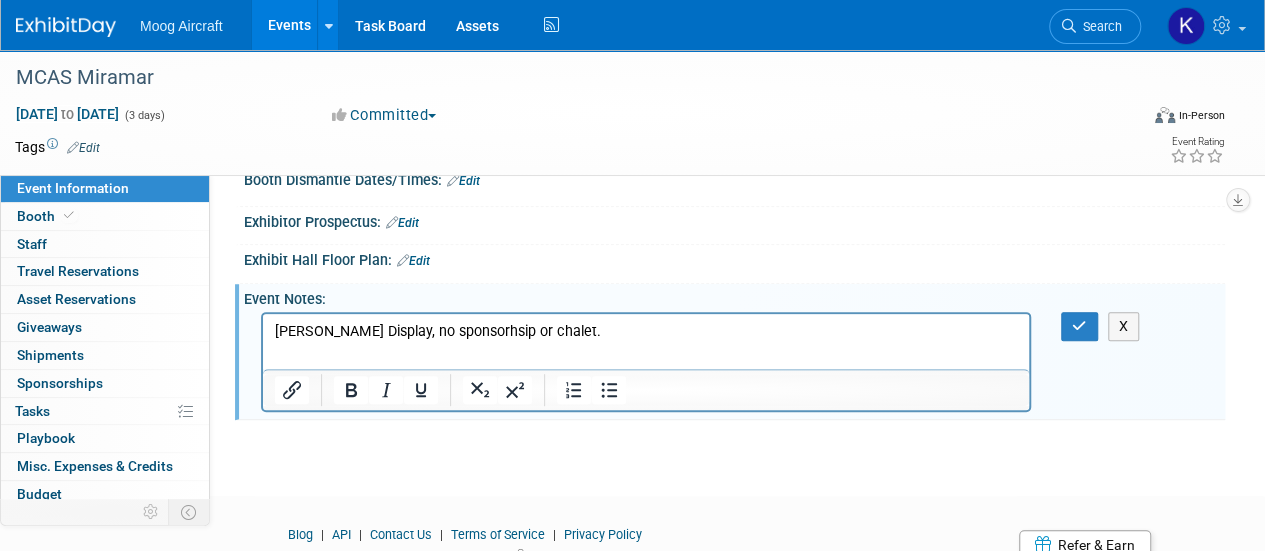 click on "Melanie Tarsier Display, no sponsorhsip or chalet." at bounding box center (646, 332) 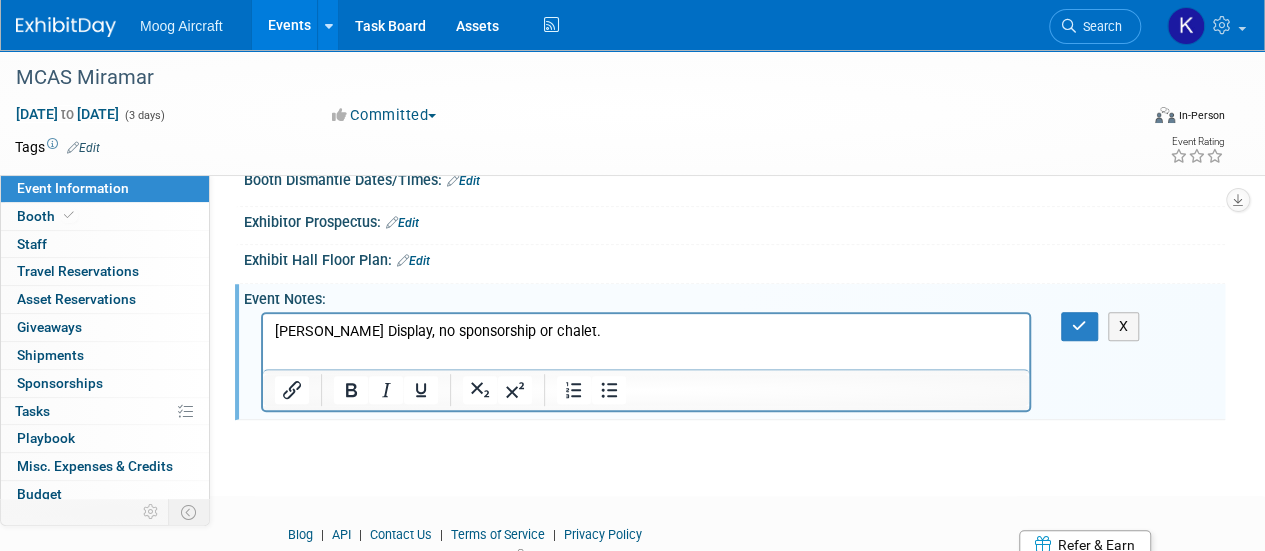 click on "Melanie Tarsier Display, no sponsorship or chalet." at bounding box center (646, 332) 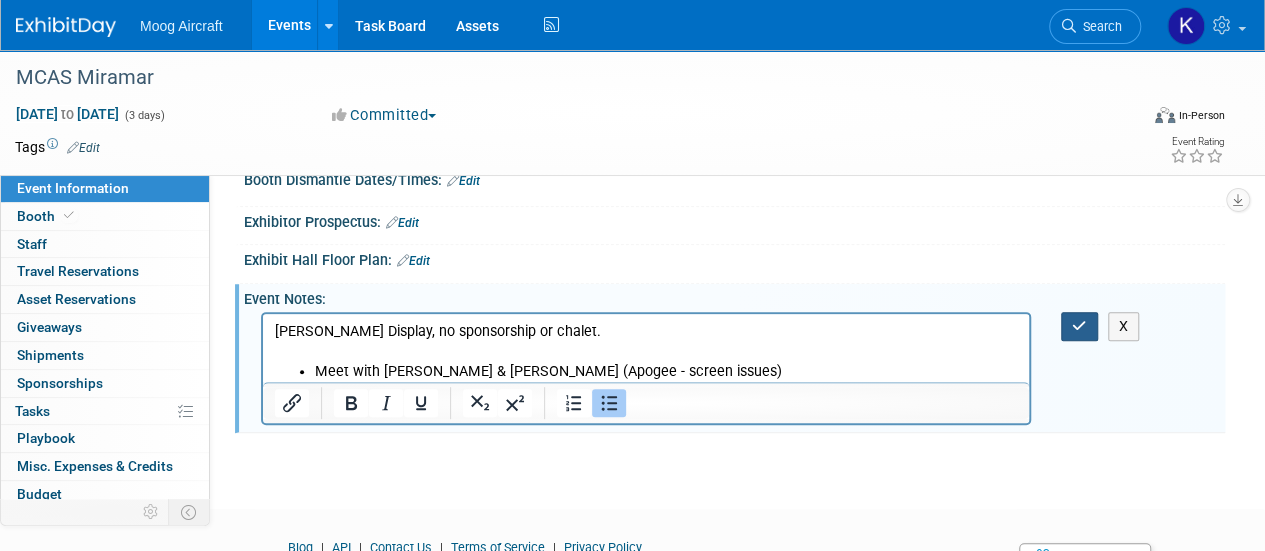 click at bounding box center (1079, 326) 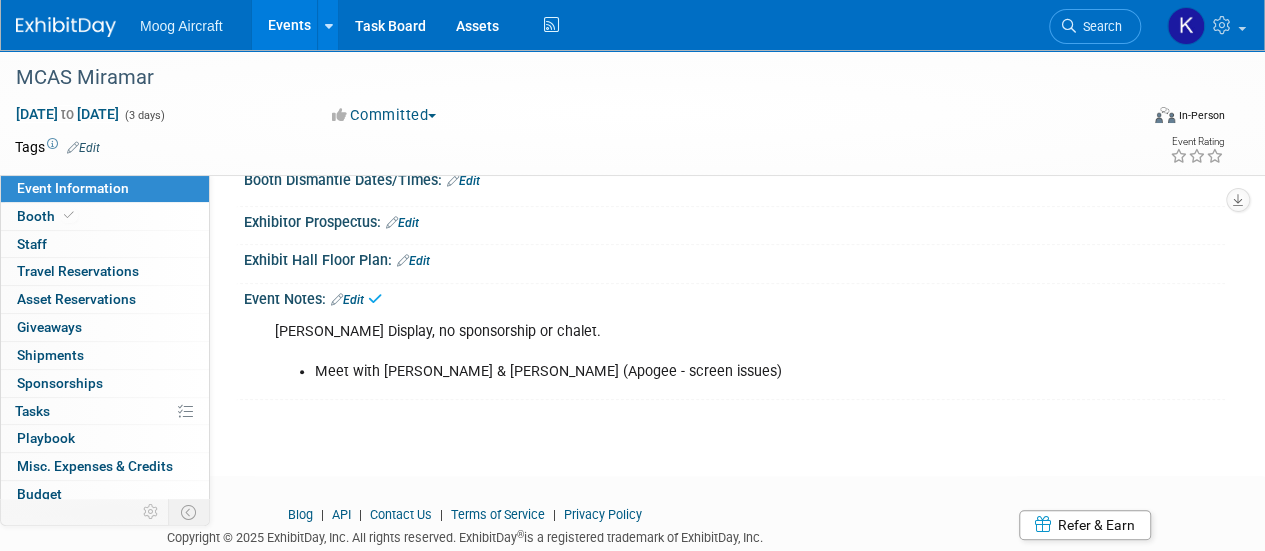 scroll, scrollTop: 234, scrollLeft: 0, axis: vertical 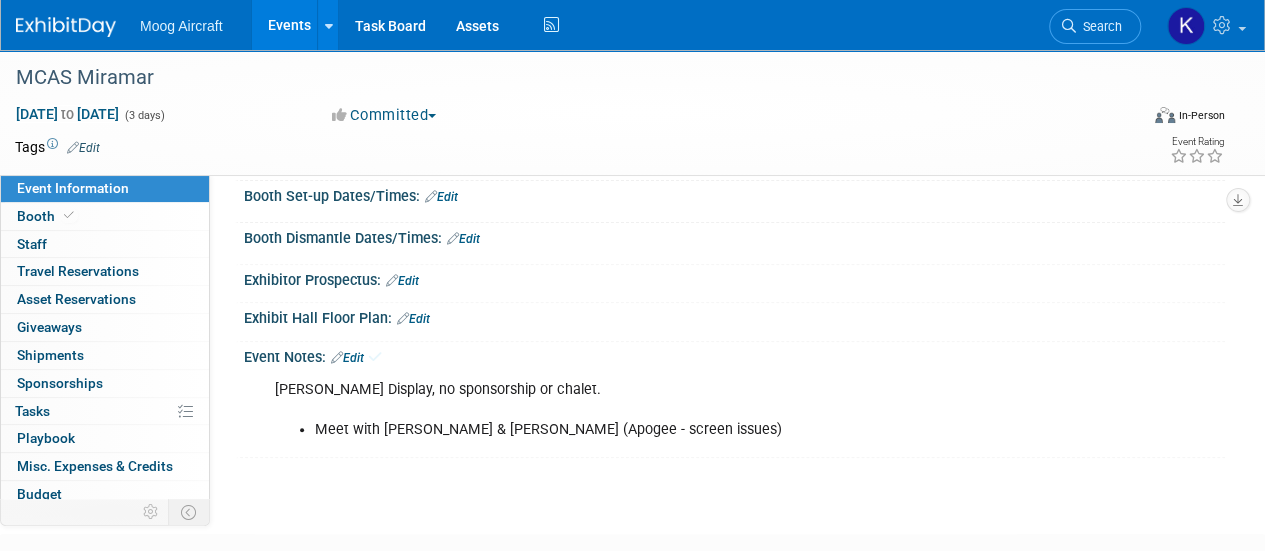 click at bounding box center [66, 27] 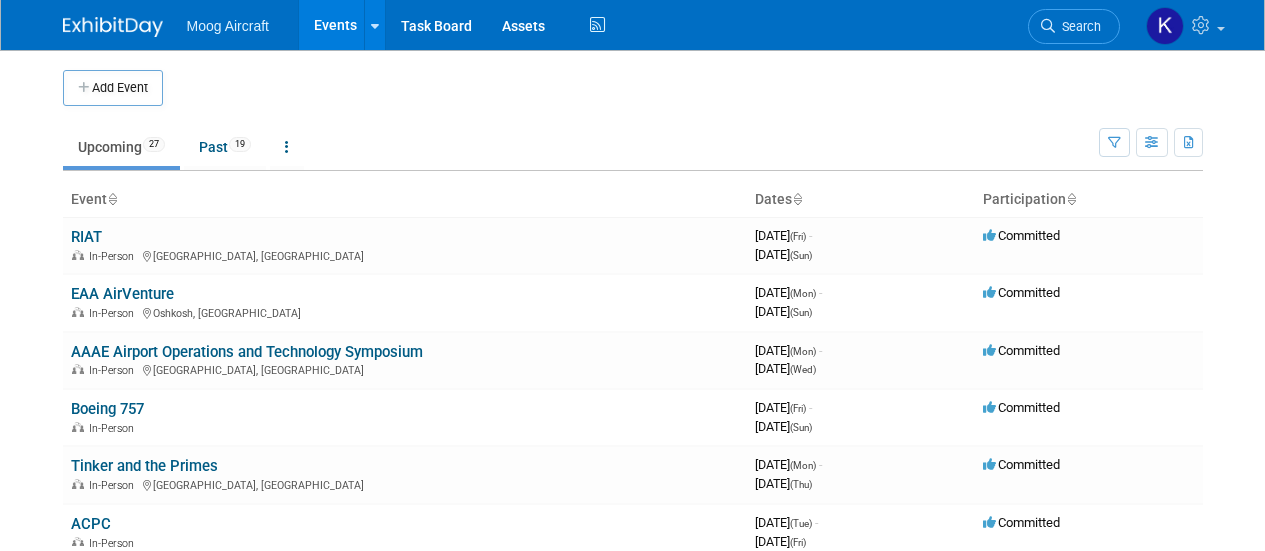 scroll, scrollTop: 0, scrollLeft: 0, axis: both 